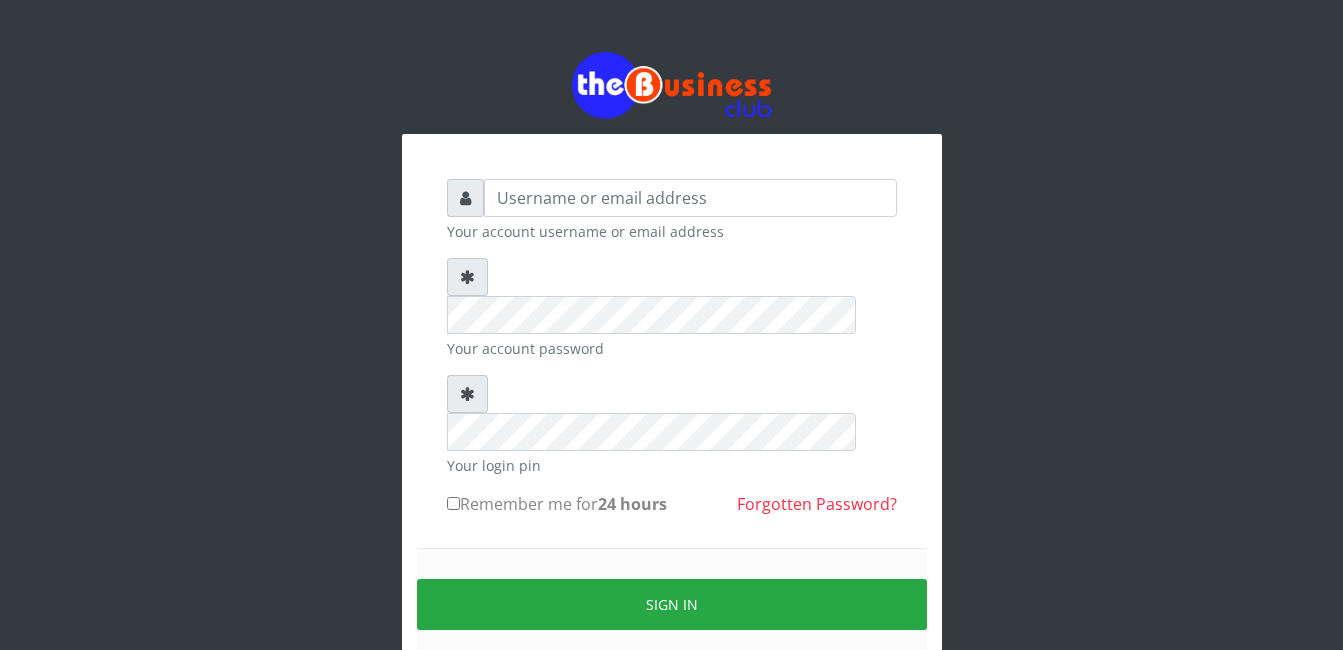 scroll, scrollTop: 0, scrollLeft: 0, axis: both 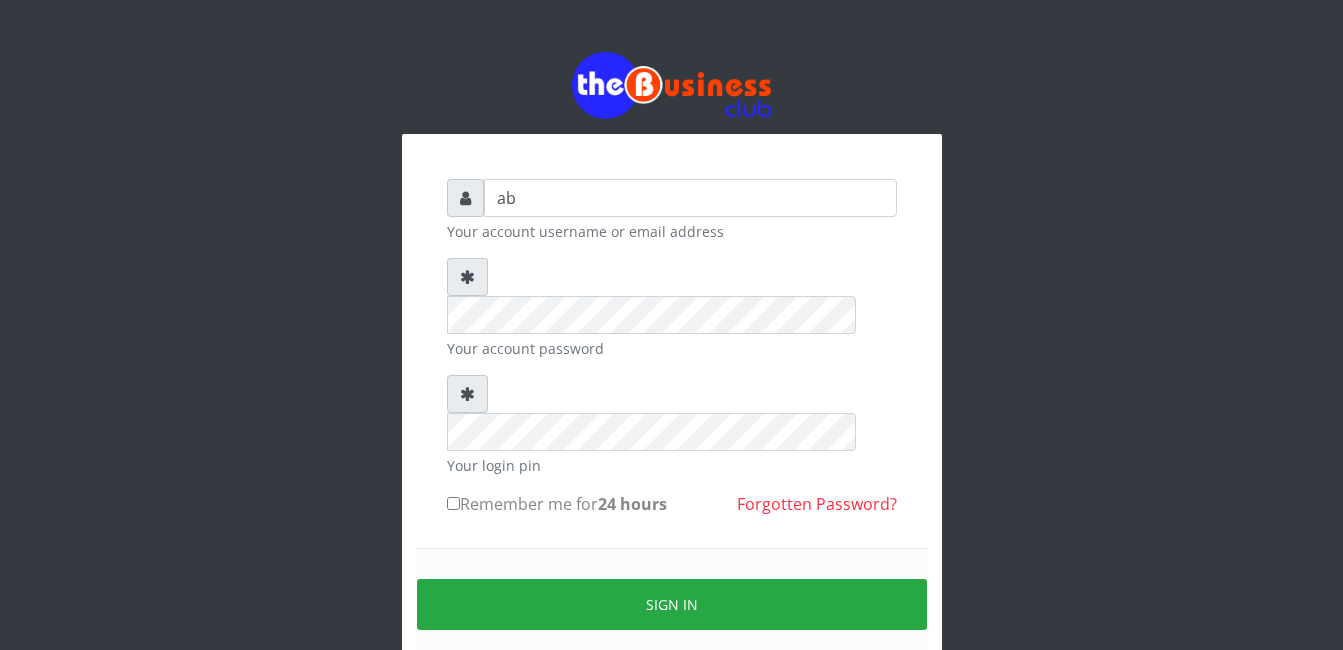 type on "abasscotex12@gmail.com" 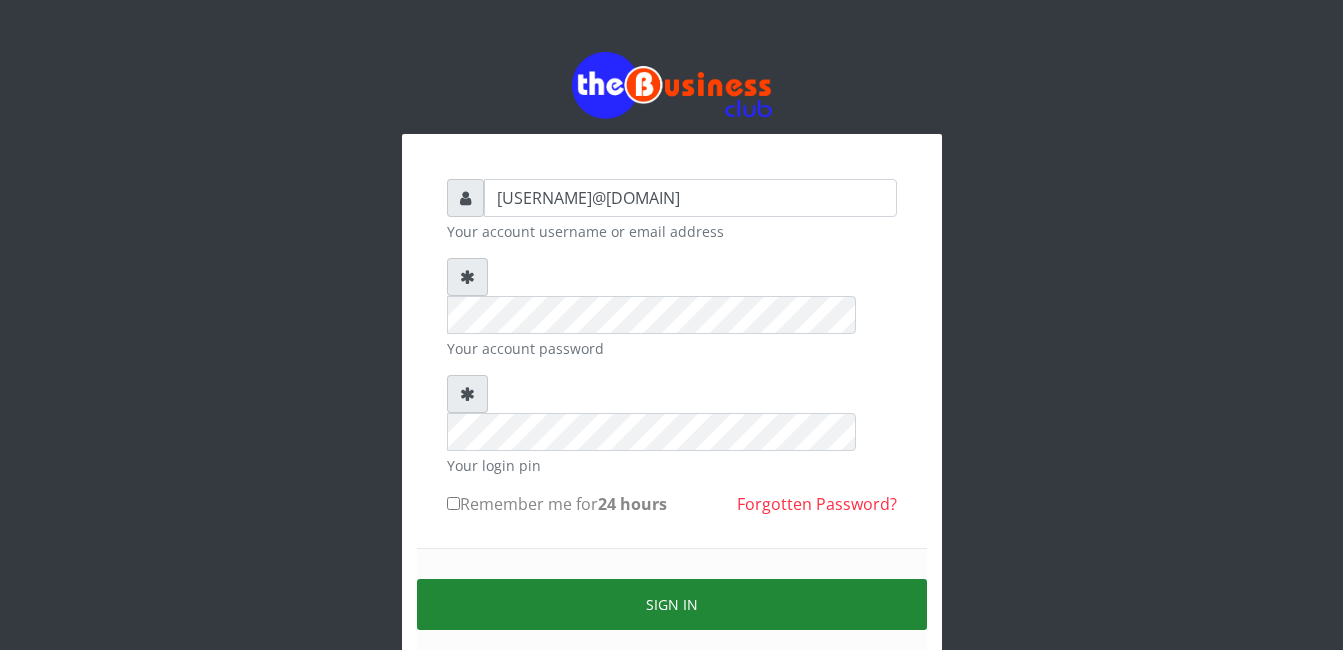 click on "Sign in" at bounding box center (672, 604) 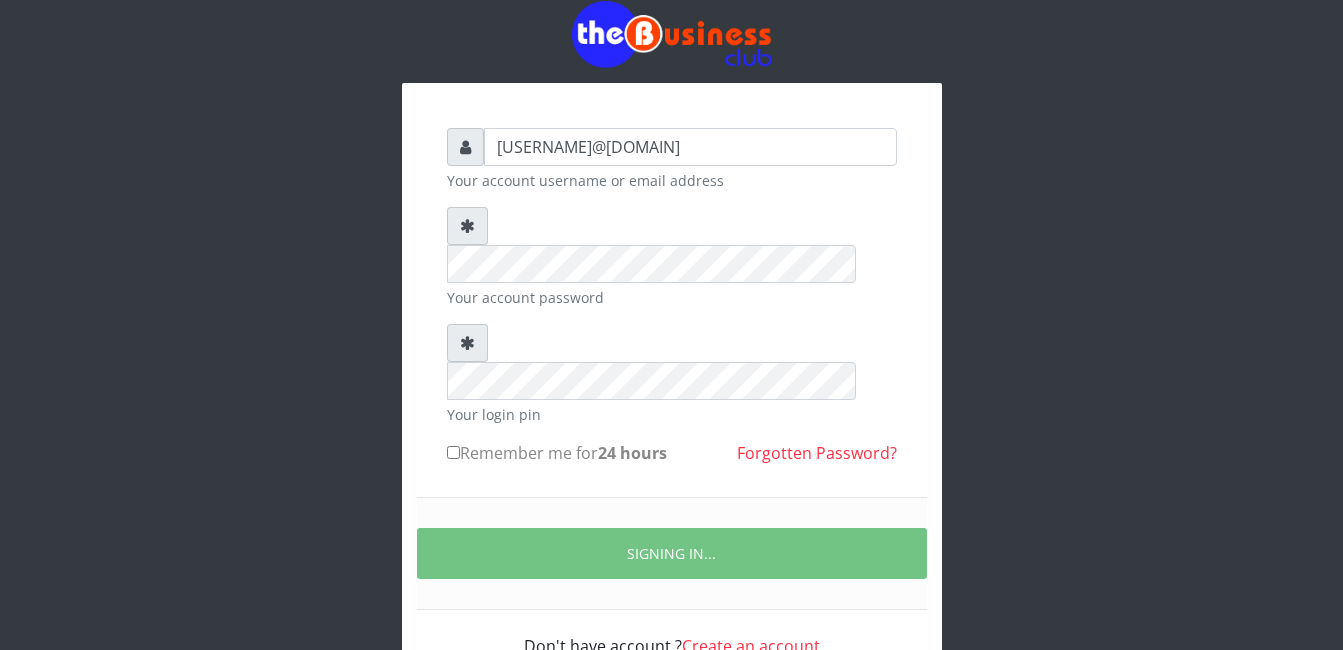 scroll, scrollTop: 70, scrollLeft: 0, axis: vertical 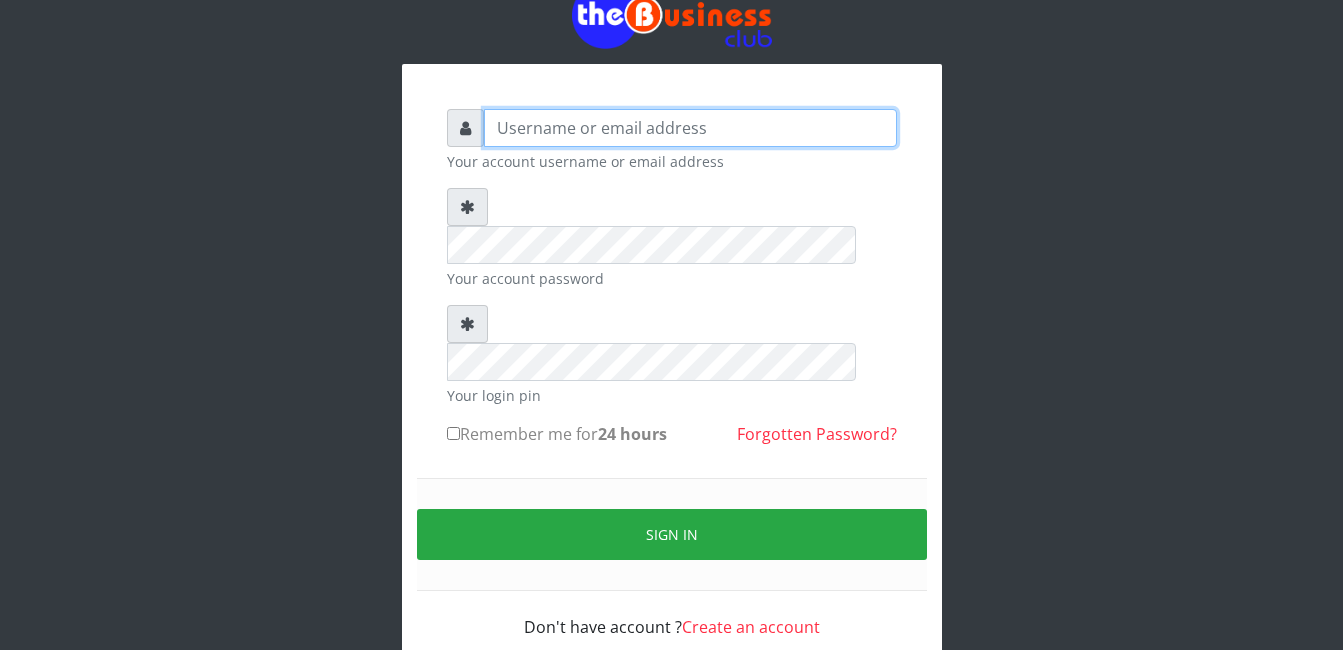 click at bounding box center [690, 128] 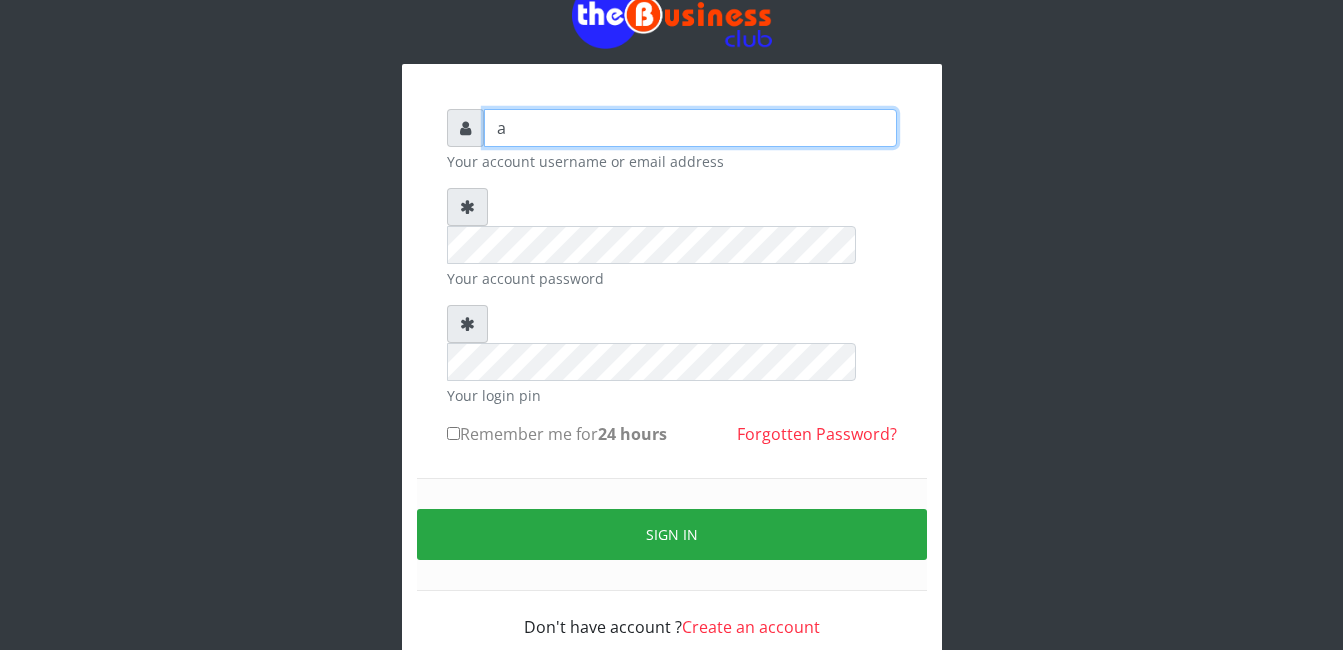 type on "[USERNAME]@[DOMAIN]" 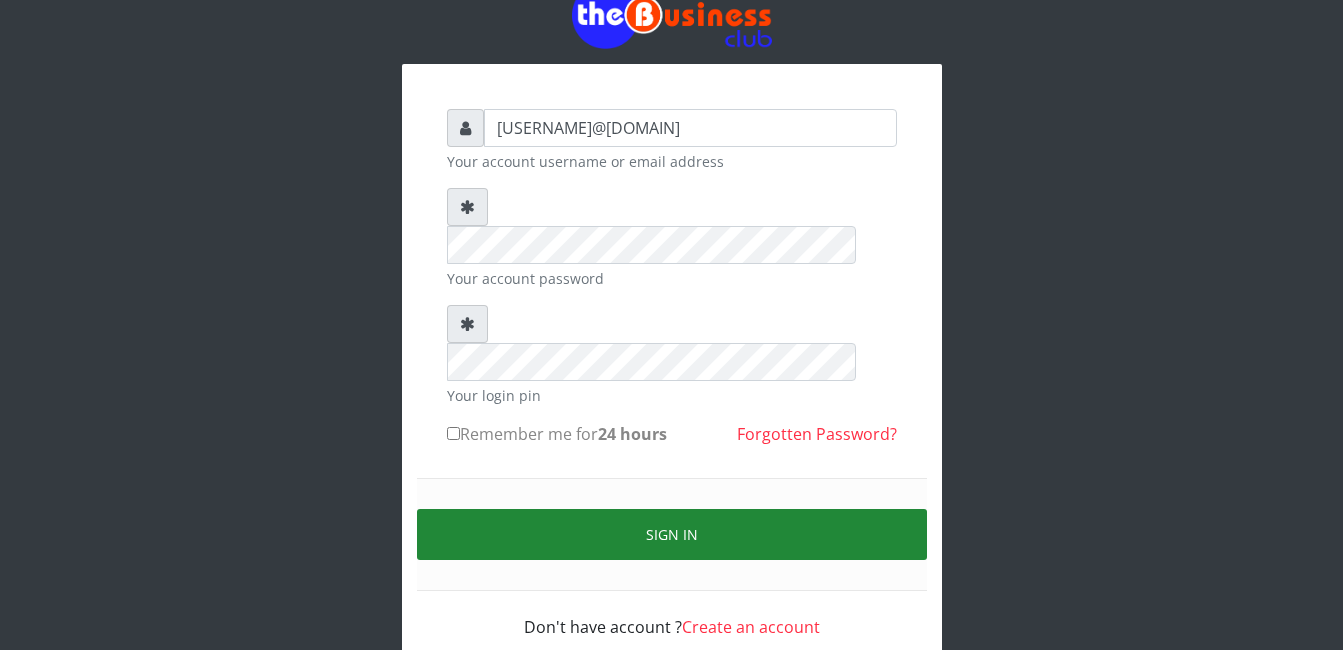 click on "Sign in" at bounding box center (672, 534) 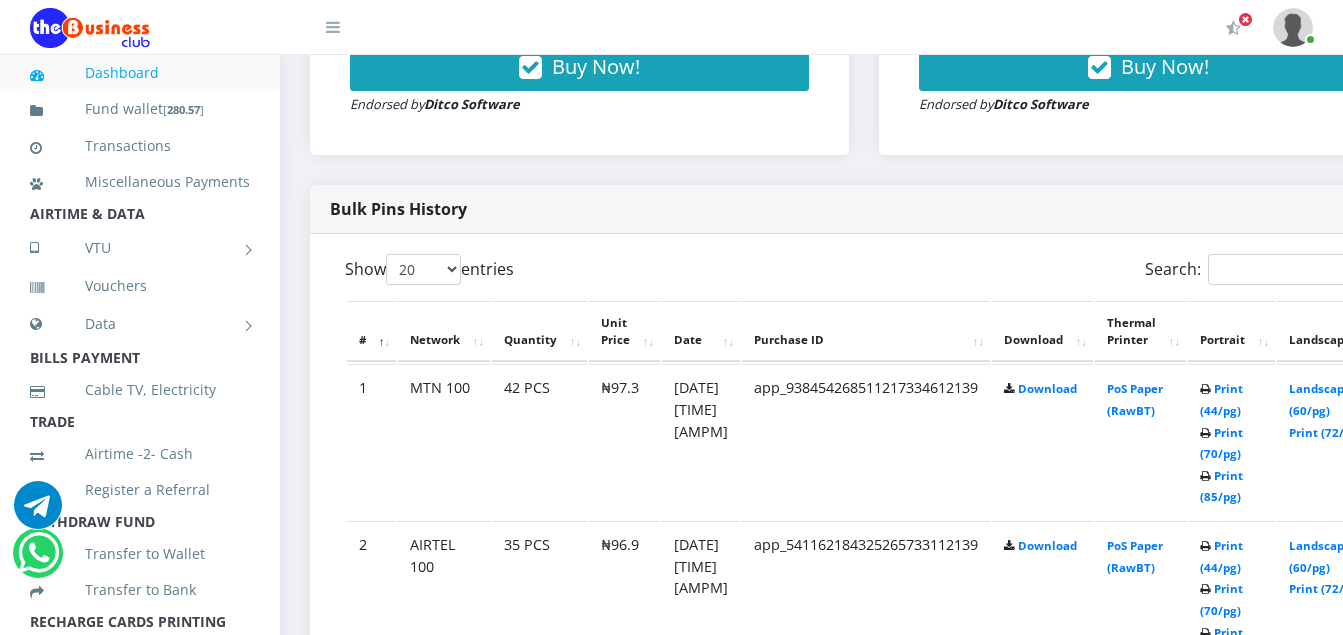 scroll, scrollTop: 900, scrollLeft: 0, axis: vertical 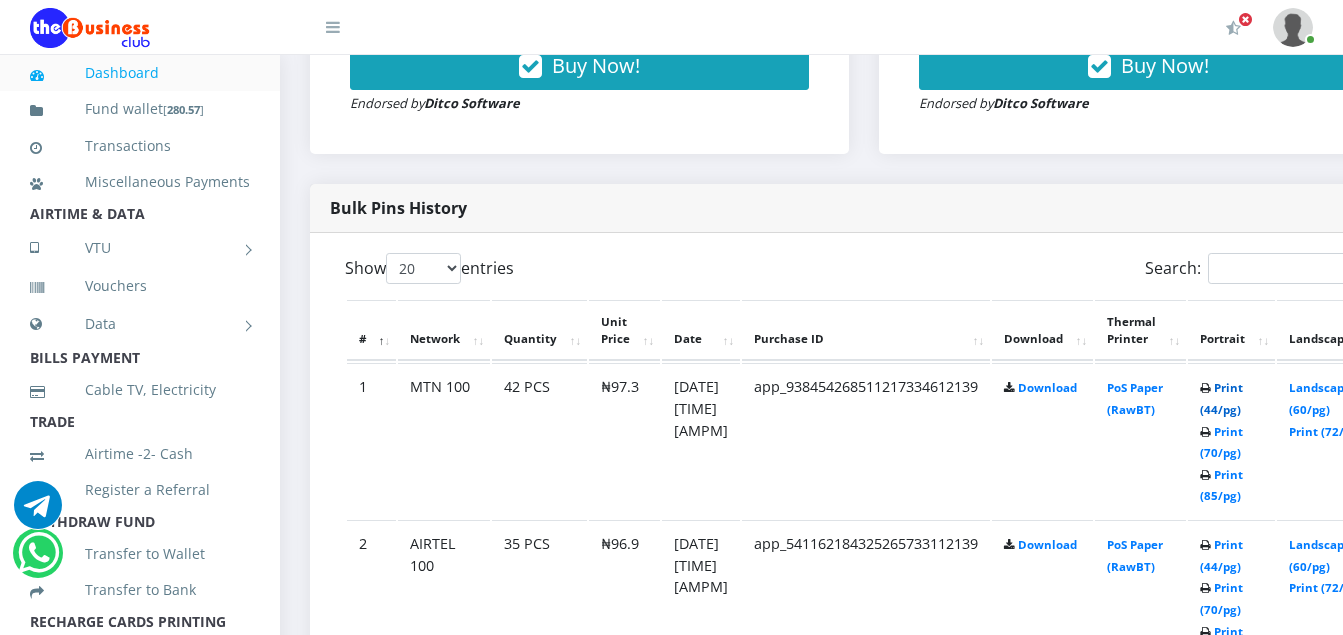 click on "Print (44/pg)" at bounding box center [1221, 398] 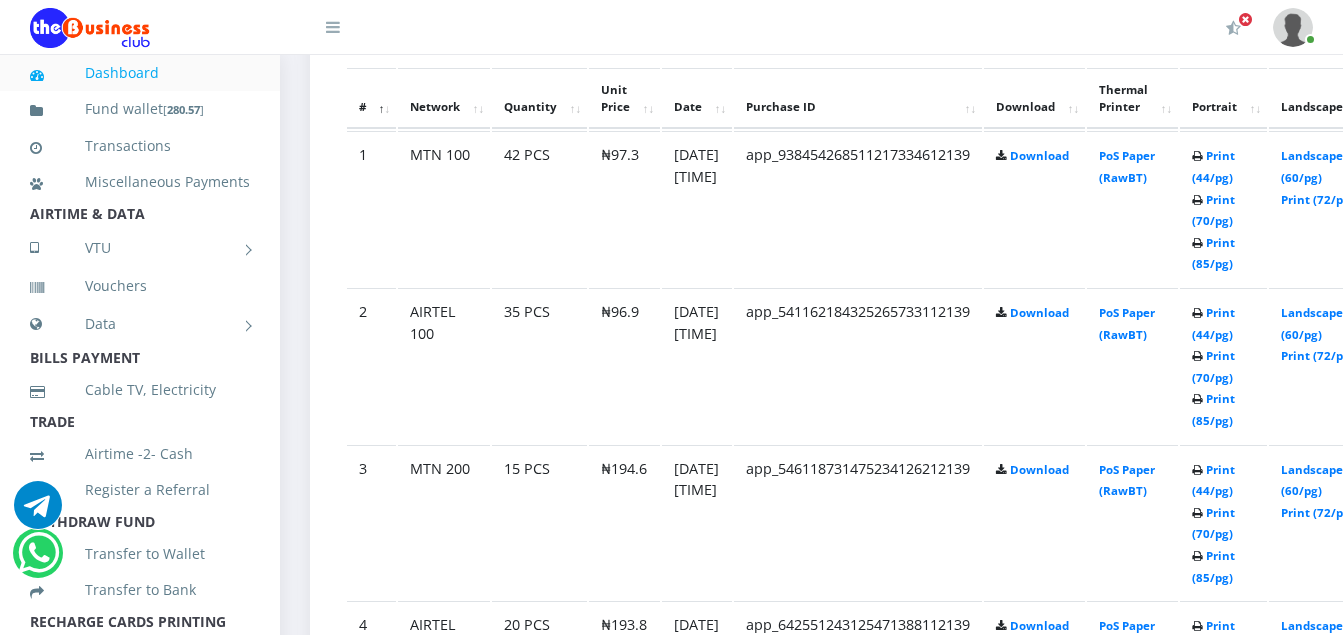 scroll, scrollTop: 0, scrollLeft: 0, axis: both 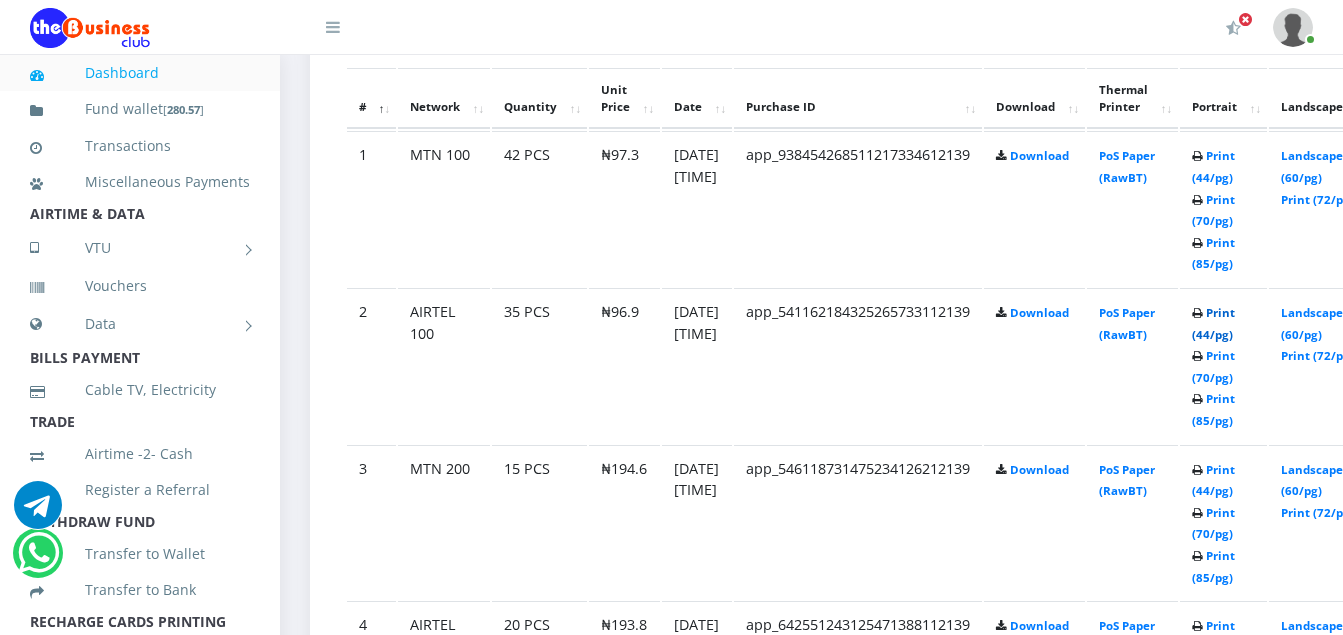 click on "Print (44/pg)" at bounding box center (1213, 323) 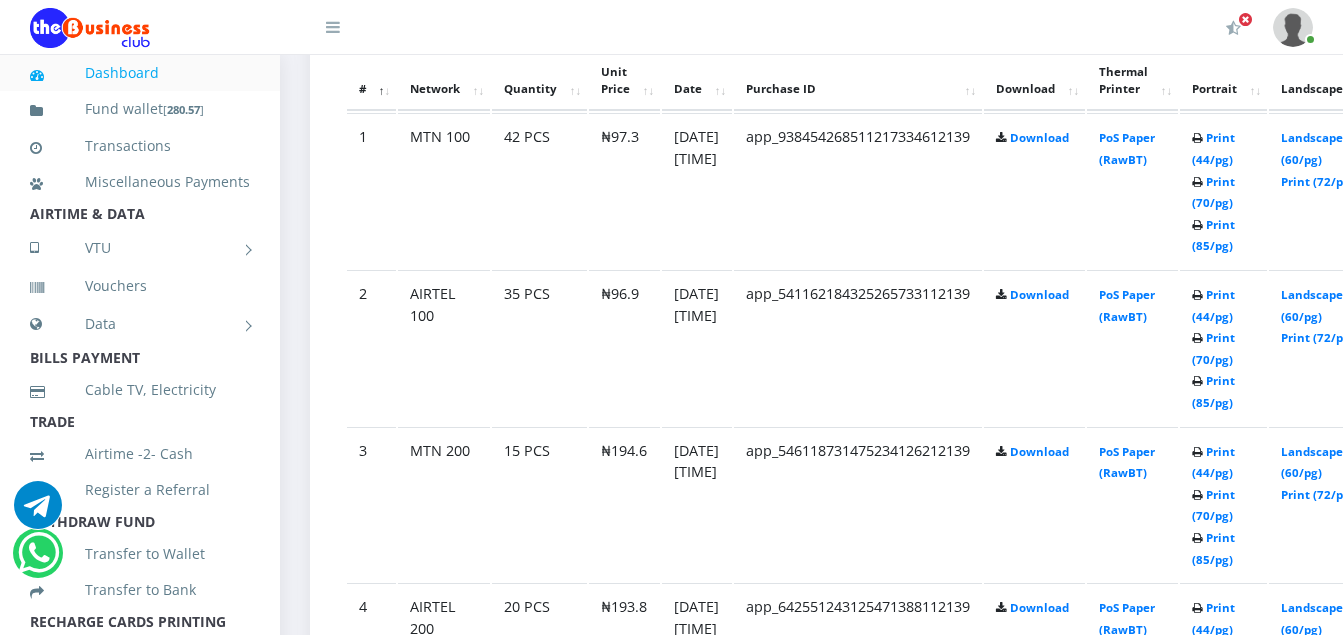 scroll, scrollTop: 1131, scrollLeft: 0, axis: vertical 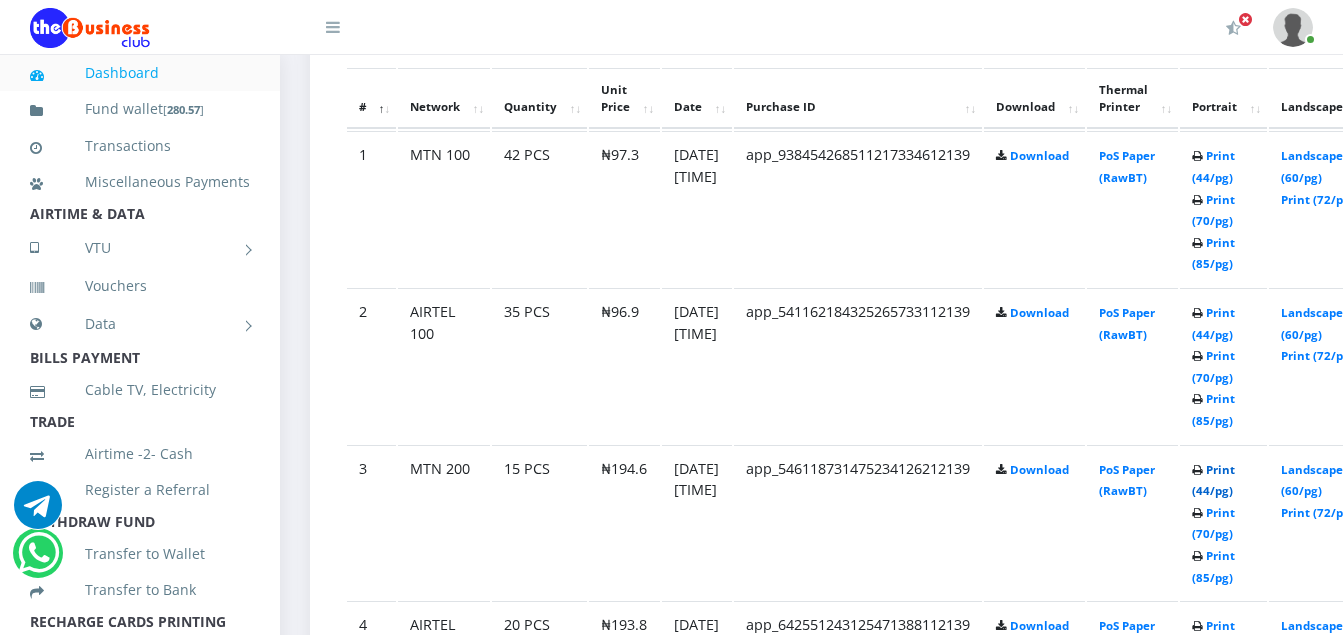 click on "Print (44/pg)" at bounding box center (1213, 480) 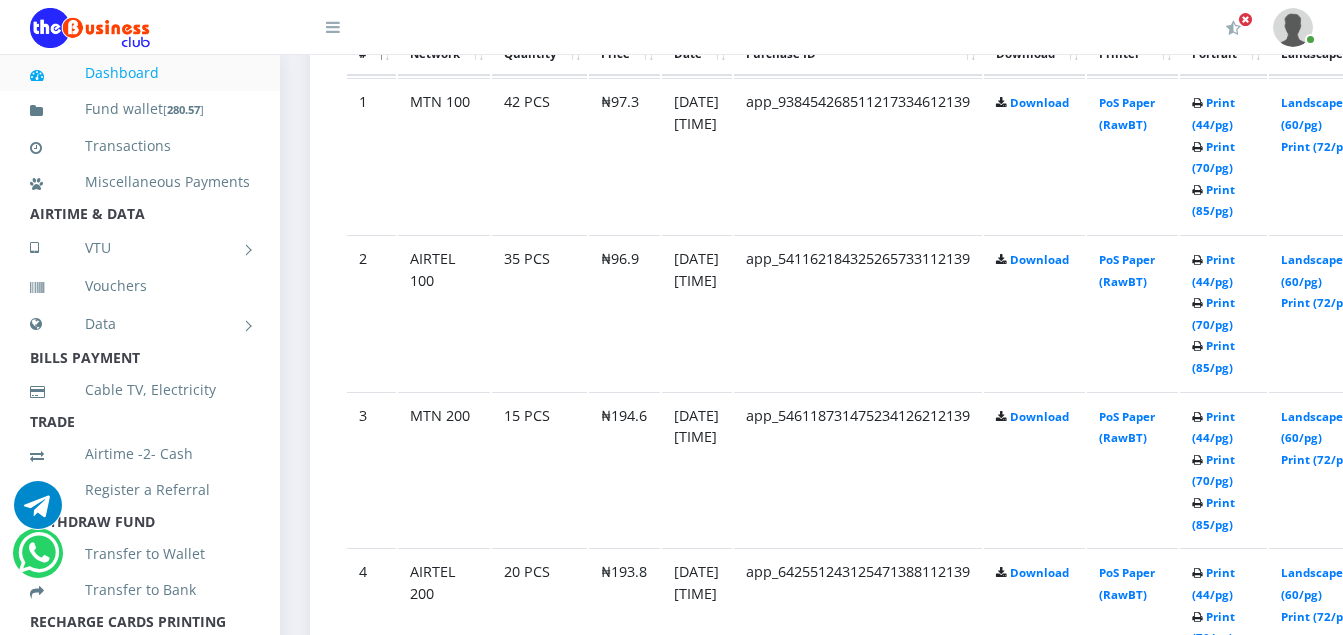 scroll, scrollTop: 1231, scrollLeft: 0, axis: vertical 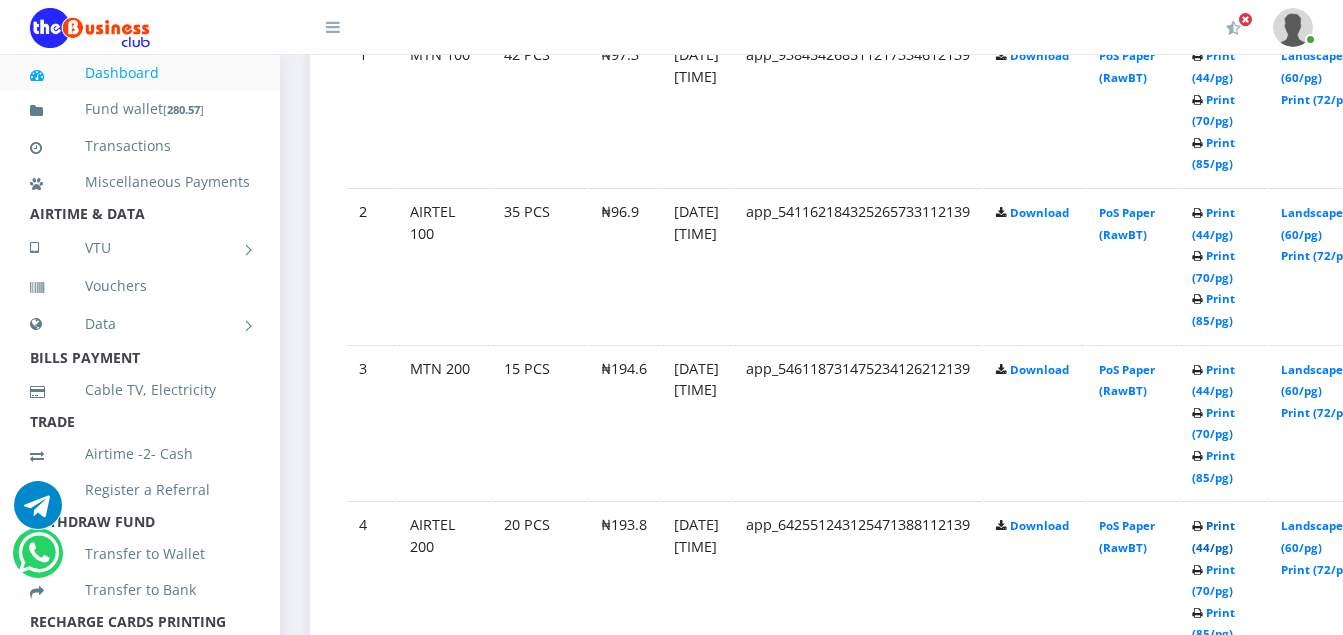 click on "Print (44/pg)" at bounding box center (1213, 536) 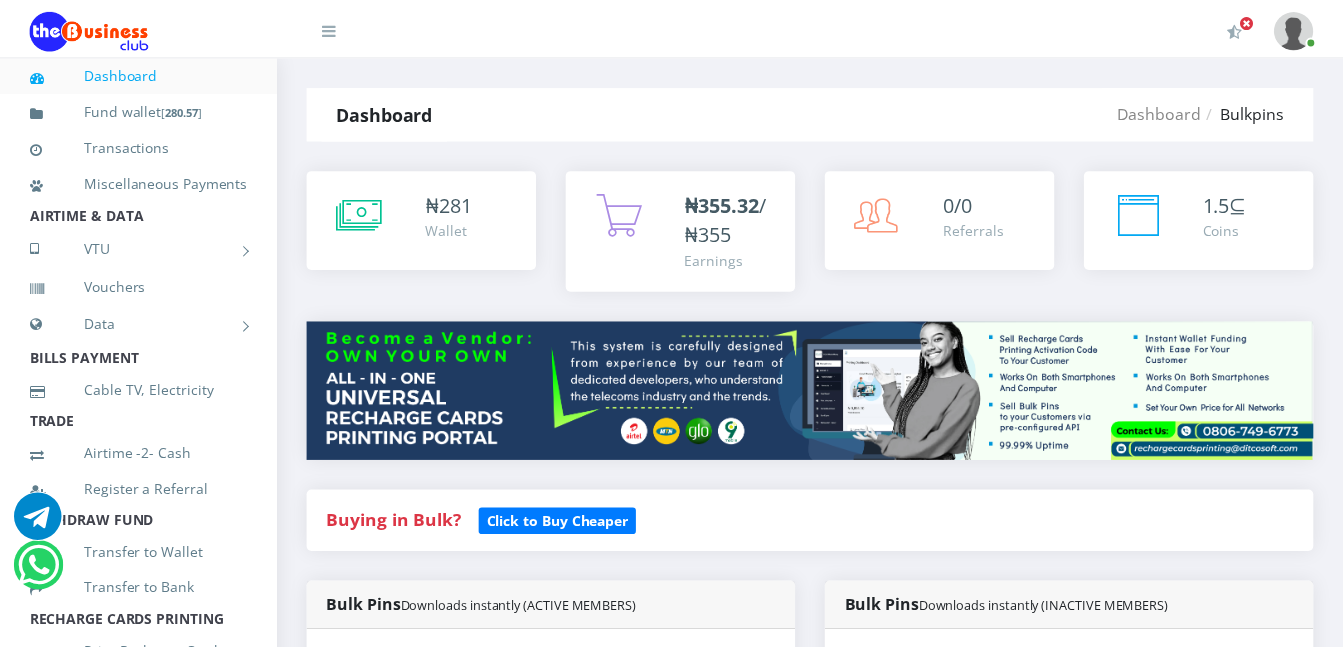 scroll, scrollTop: 1231, scrollLeft: 0, axis: vertical 